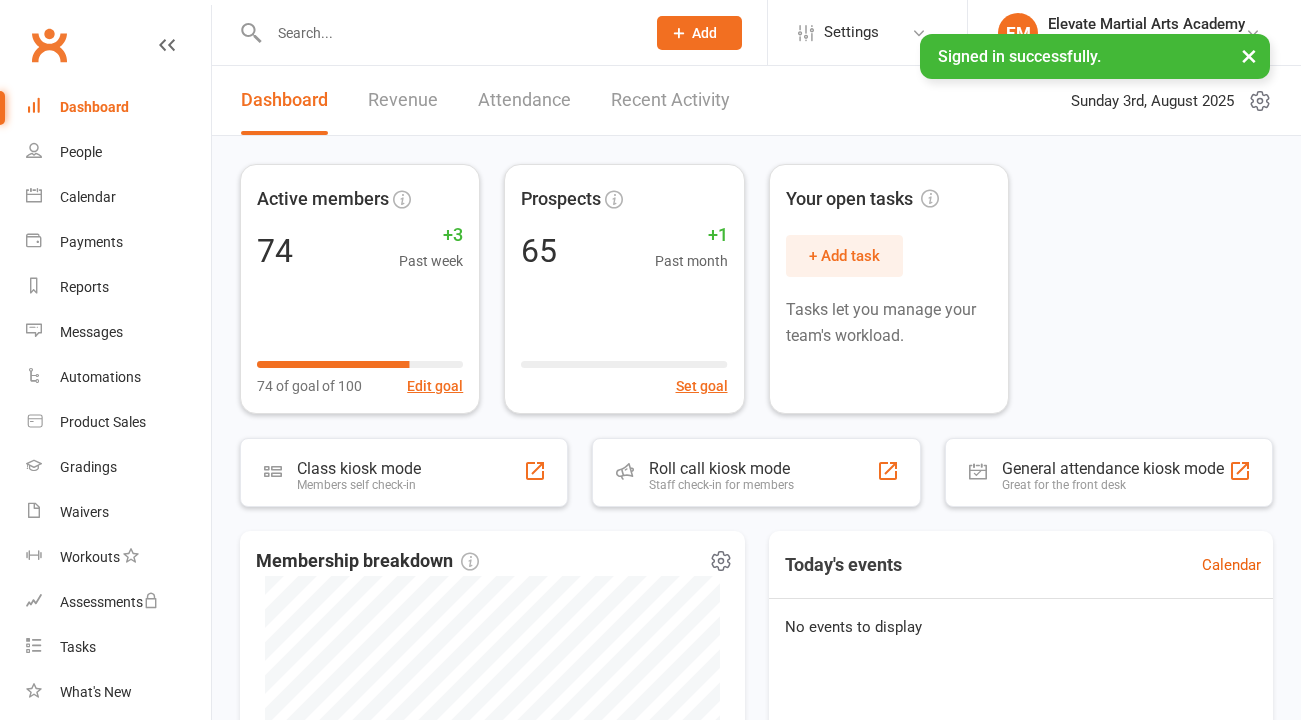 scroll, scrollTop: 0, scrollLeft: 0, axis: both 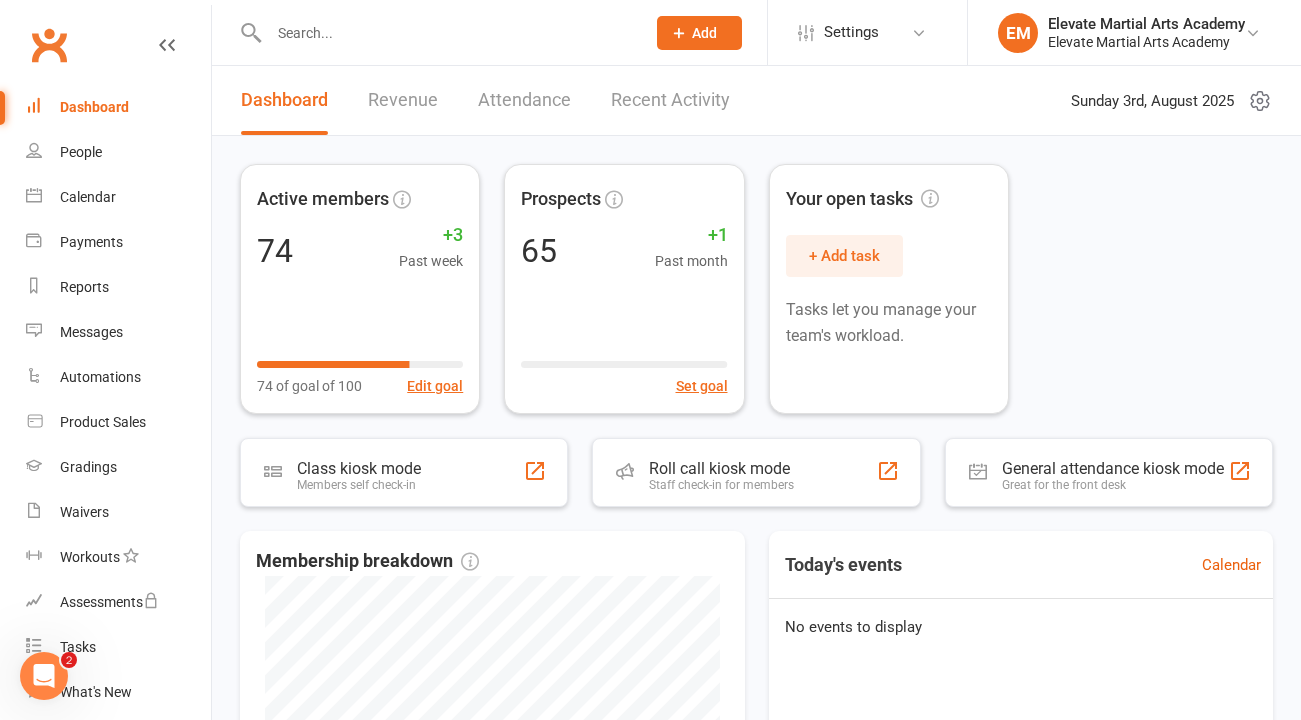 click at bounding box center (447, 33) 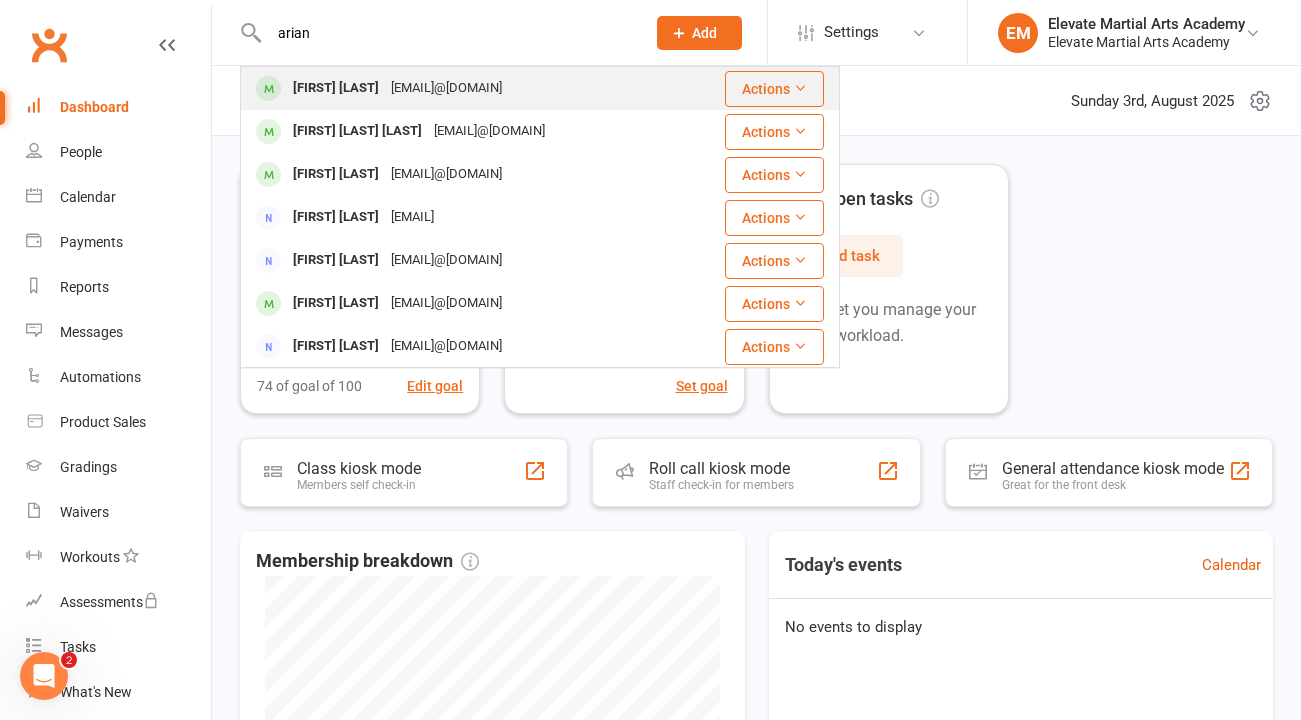 type on "arian" 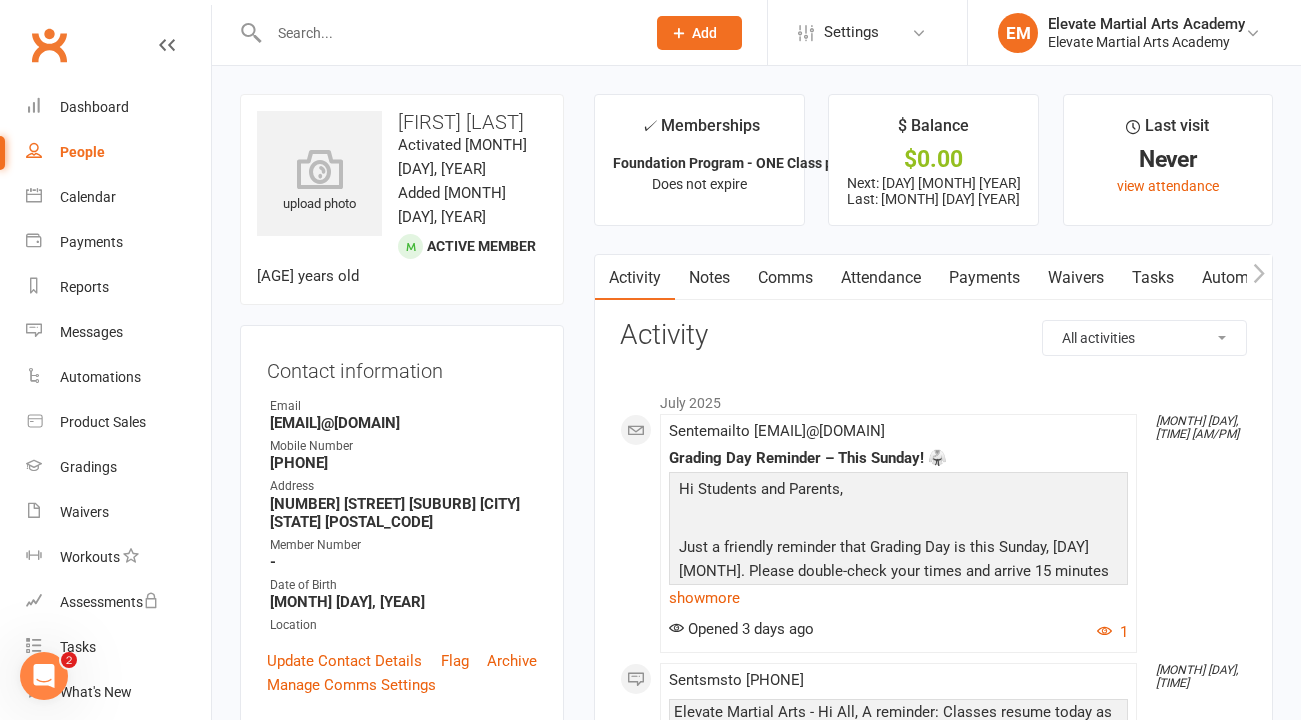 click at bounding box center (447, 33) 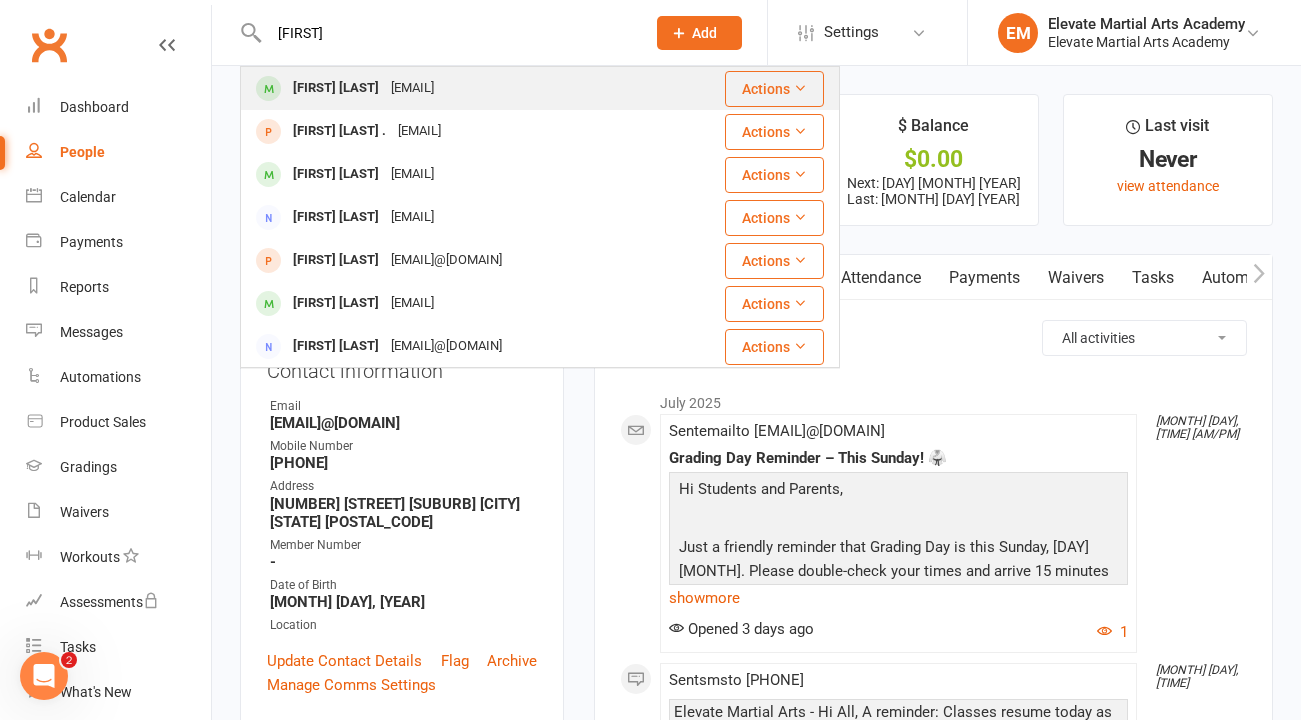 type on "[FIRST]" 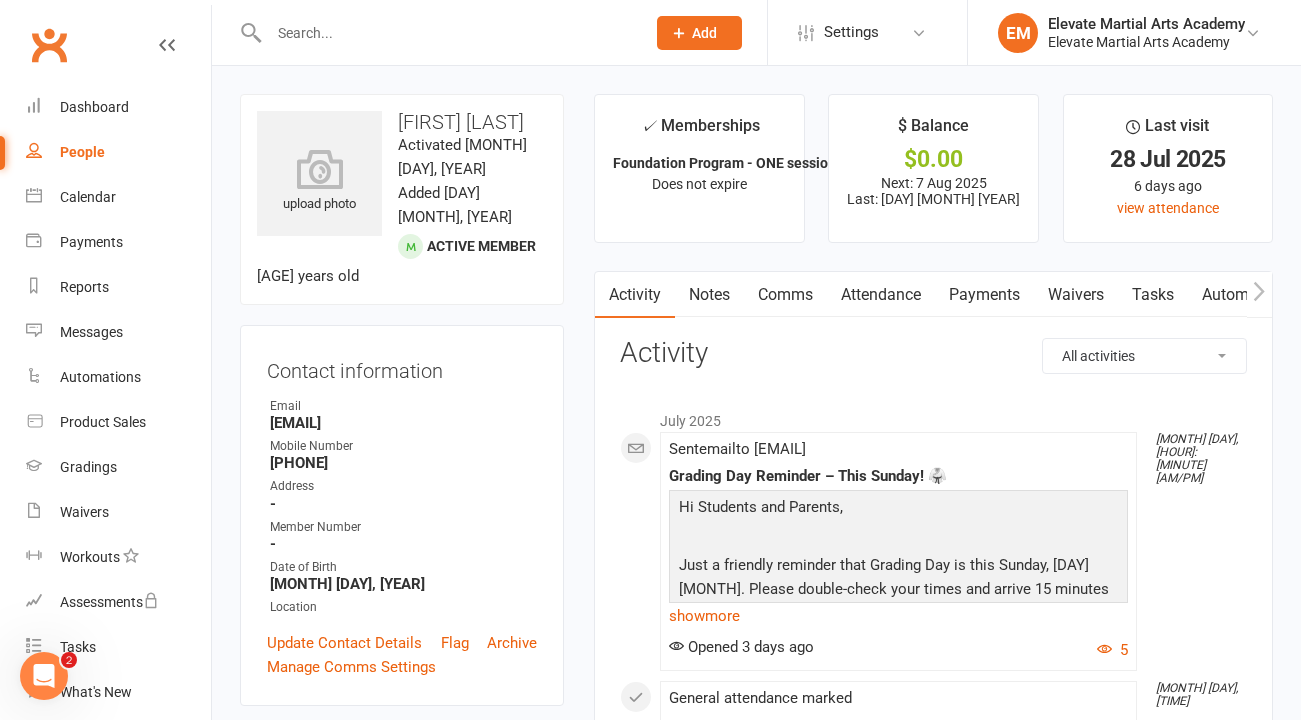 click at bounding box center [447, 33] 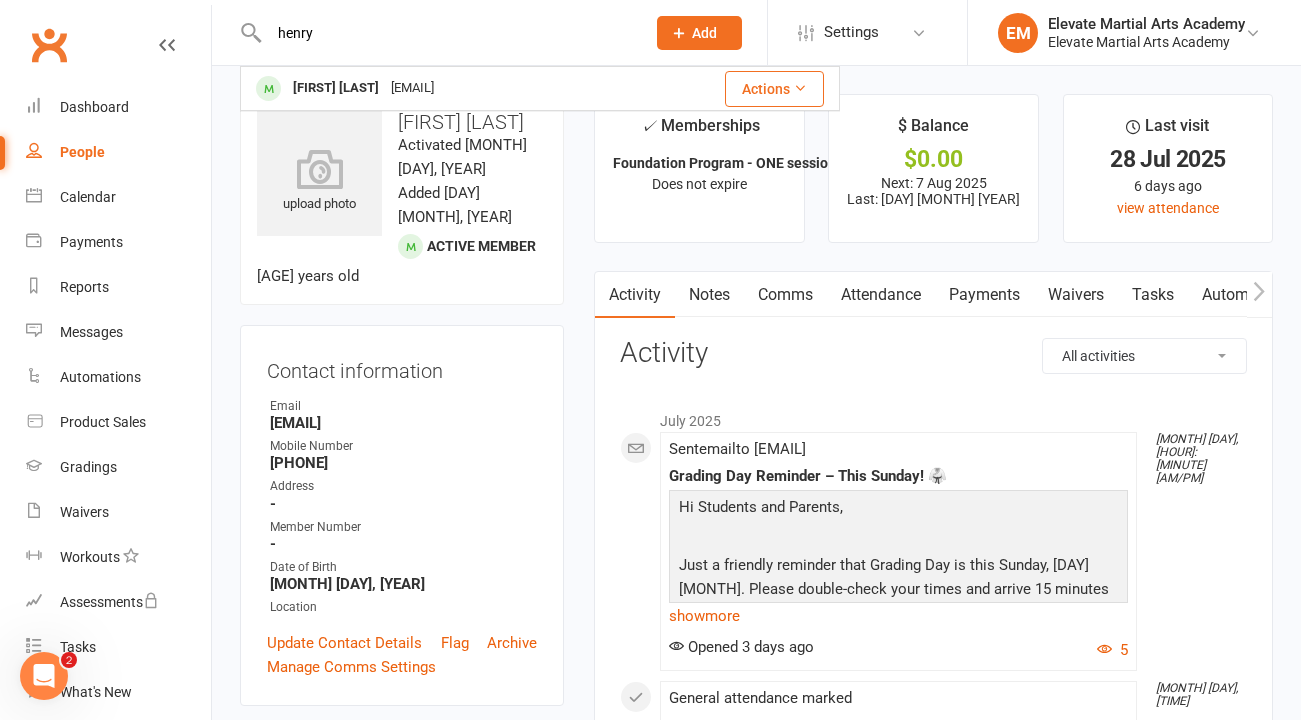 type on "henry" 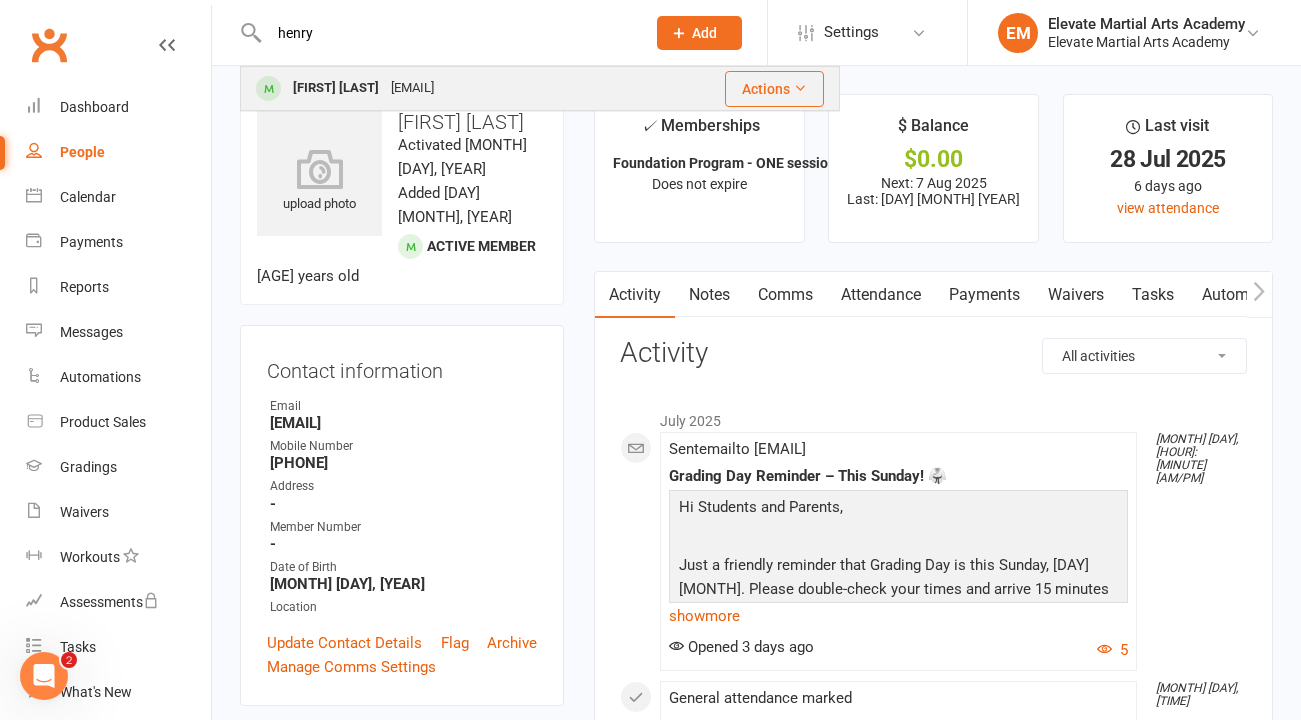 click on "[FIRST] [LAST]" at bounding box center (336, 88) 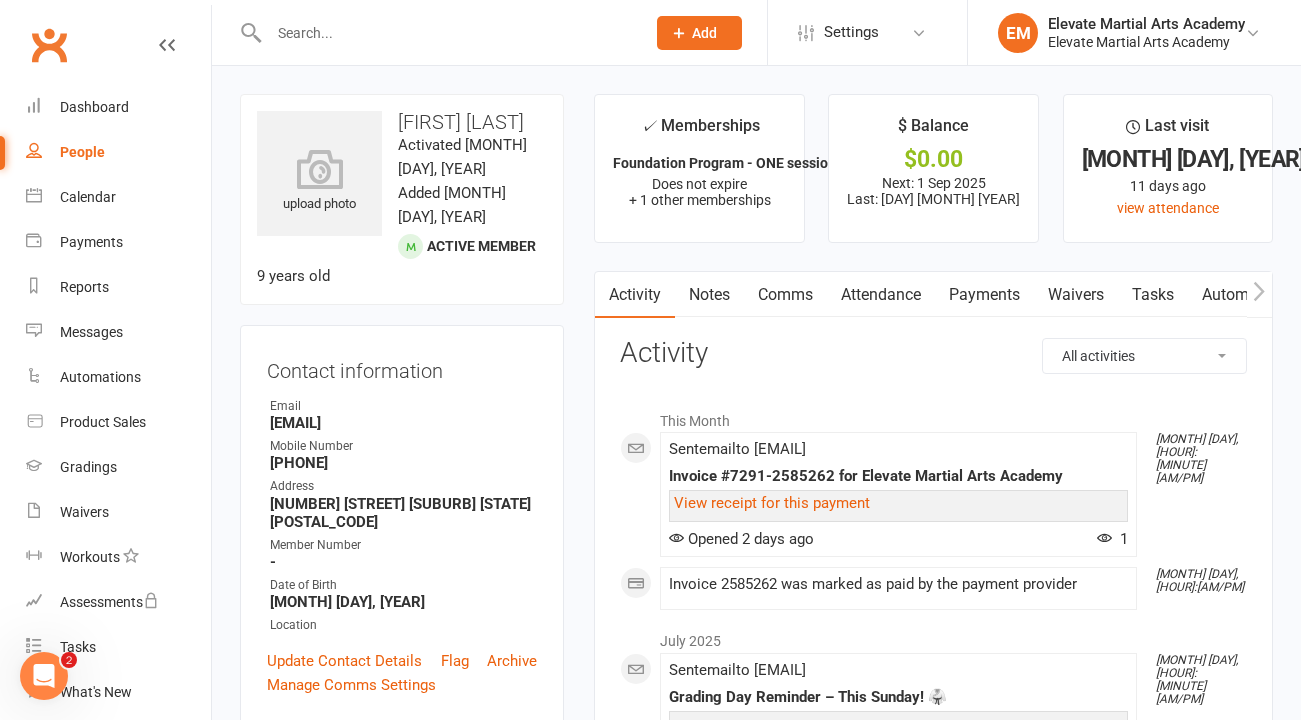 click at bounding box center (447, 33) 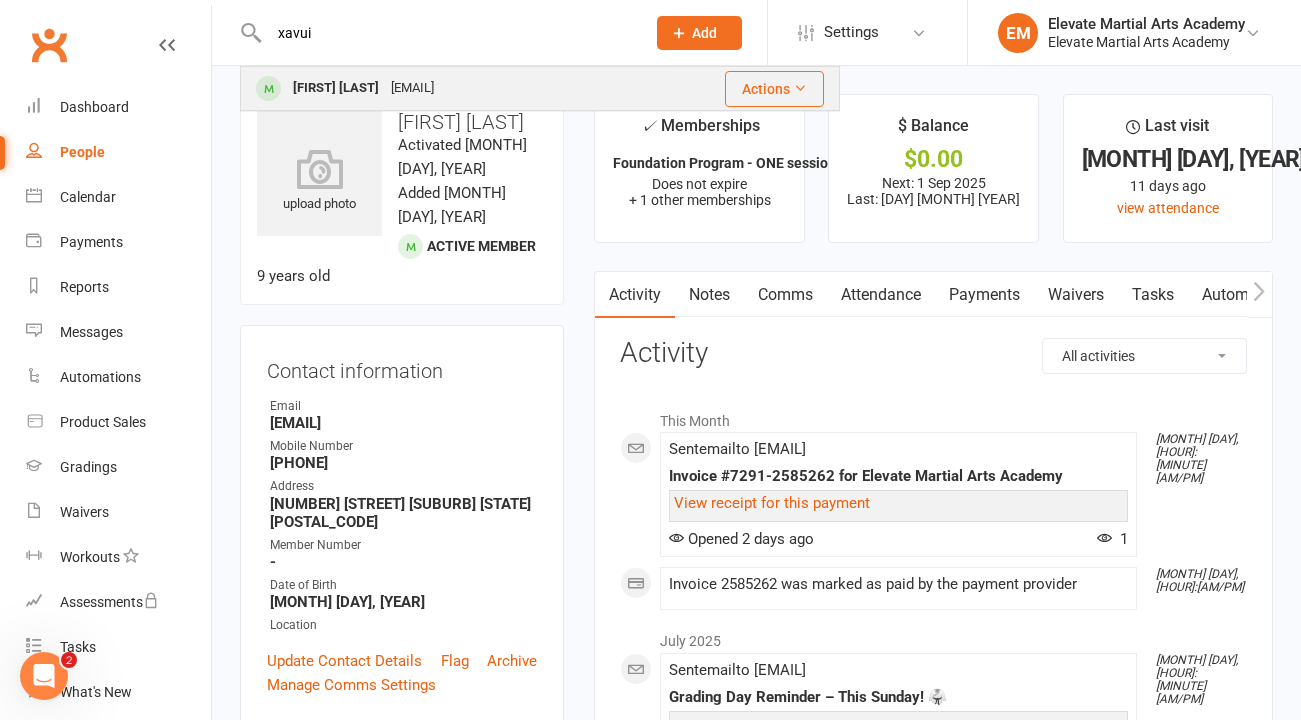 type on "xavui" 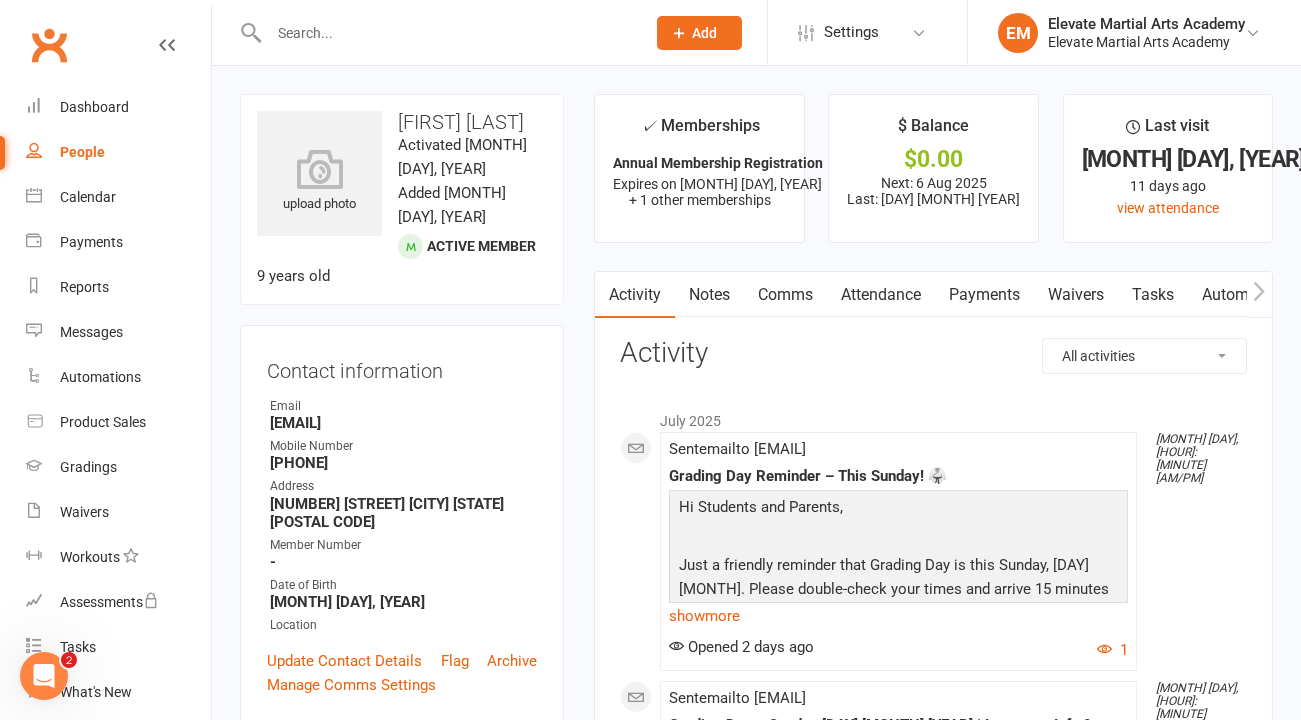 click at bounding box center (447, 33) 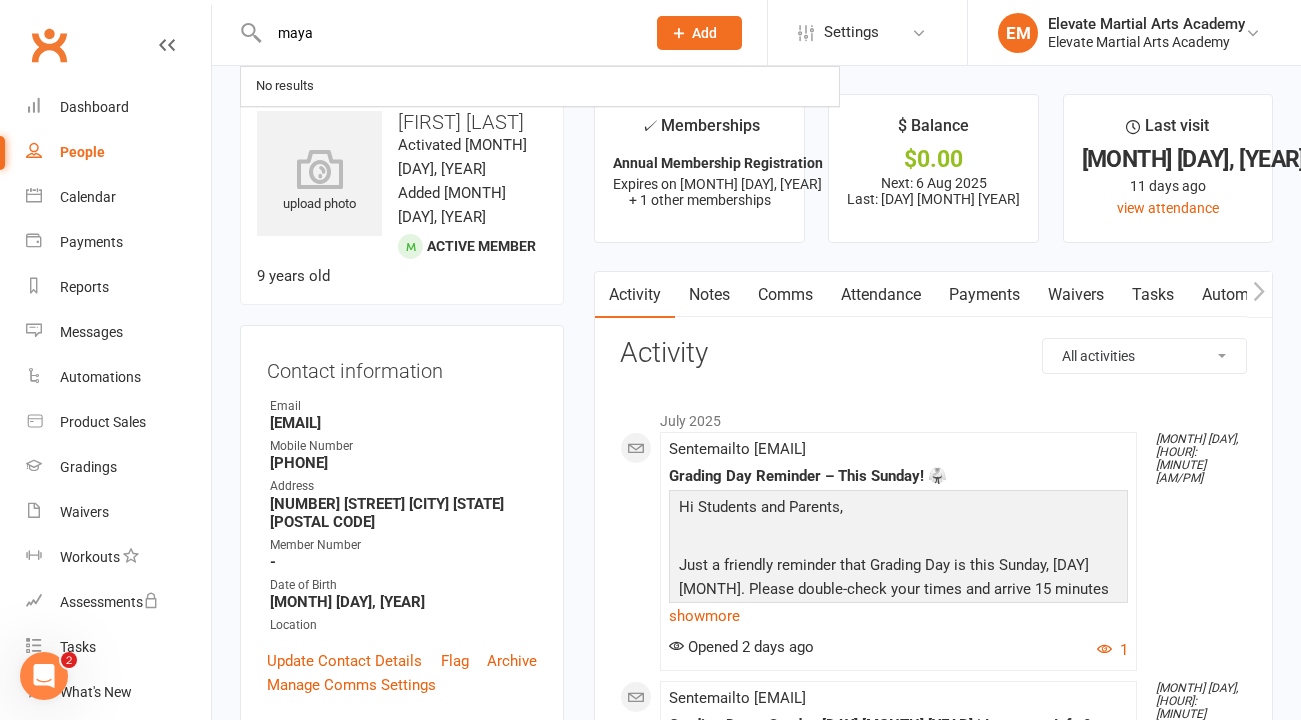 type on "maya" 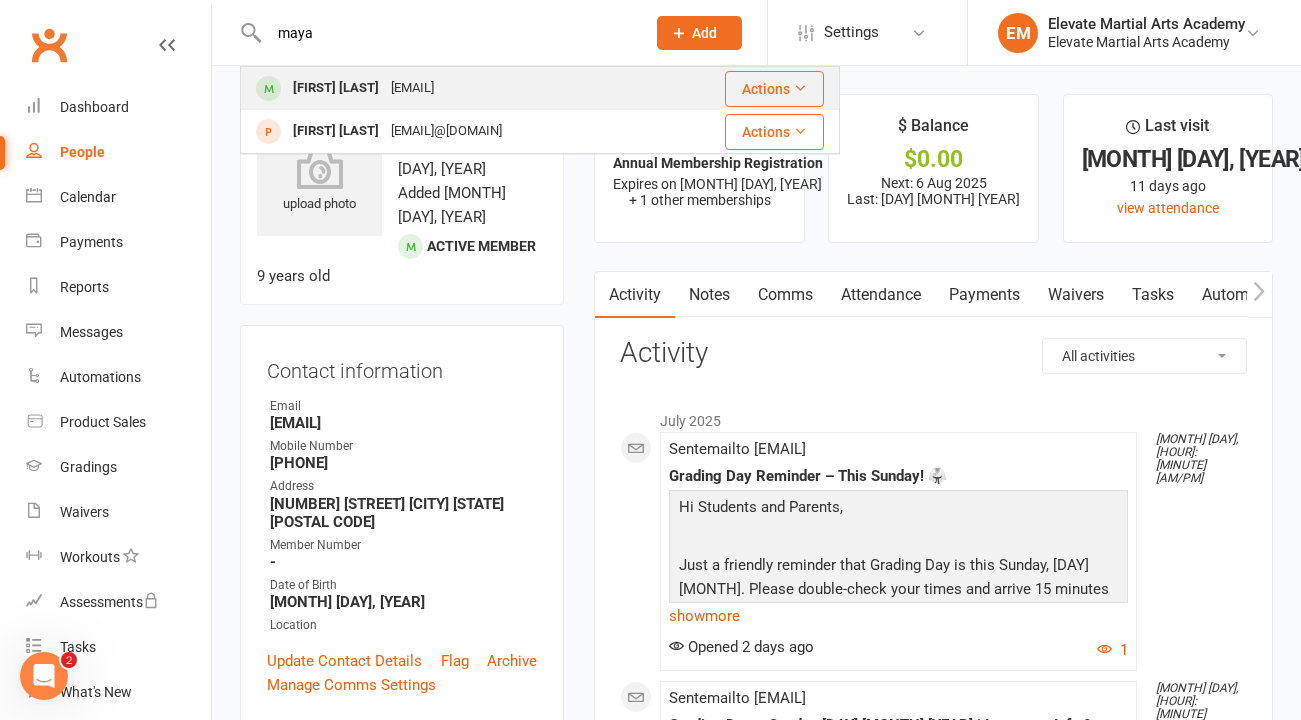 click on "[FIRST] [LAST]" at bounding box center [336, 88] 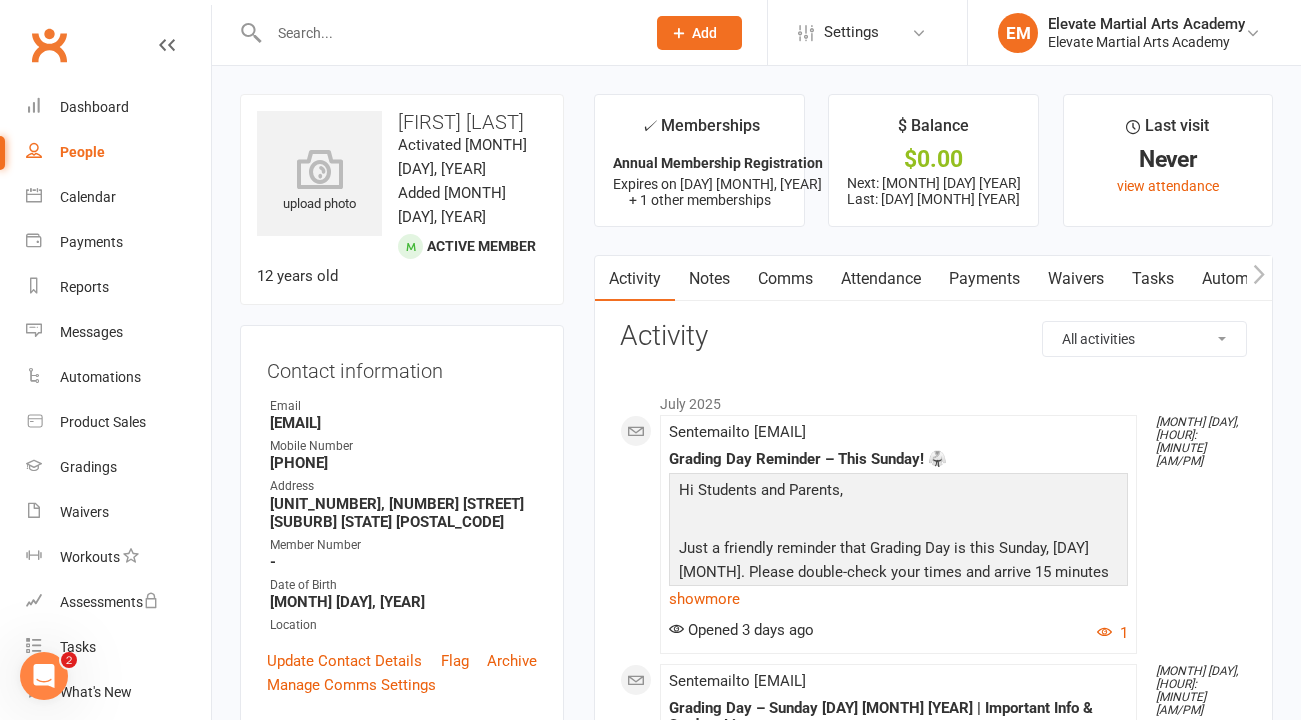 click at bounding box center [435, 32] 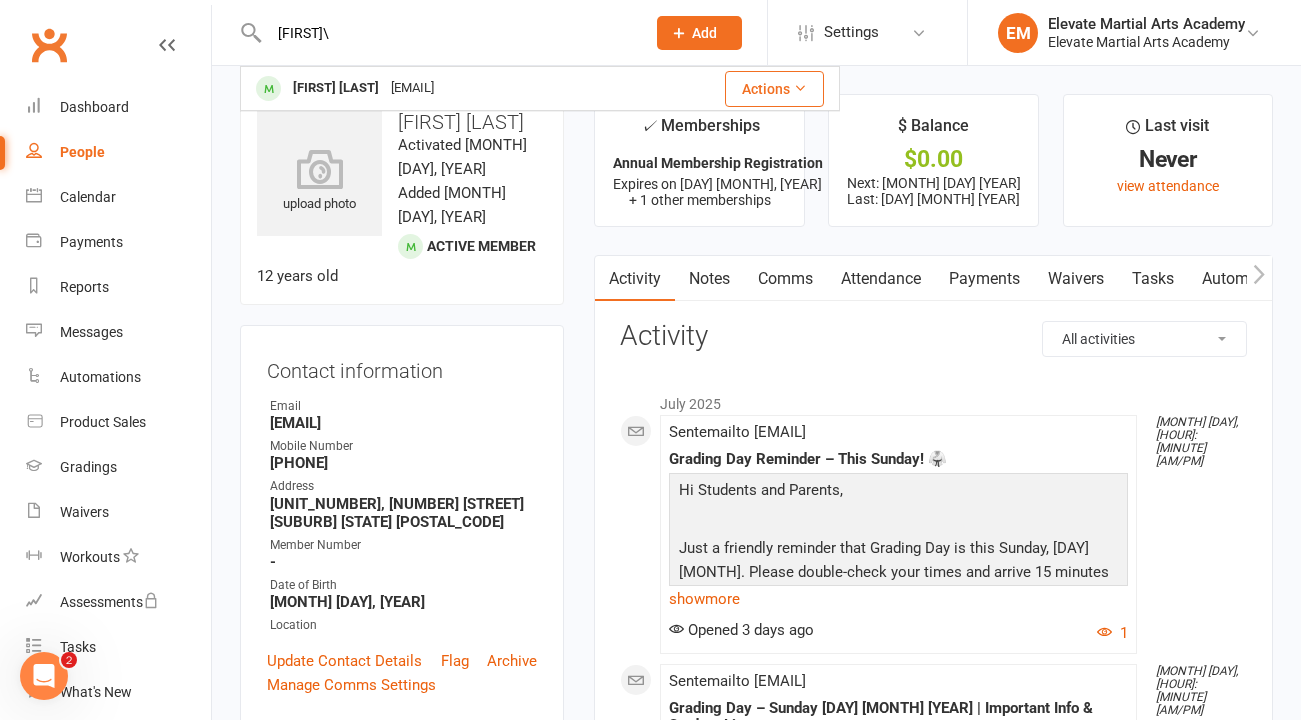 type on "[FIRST]" 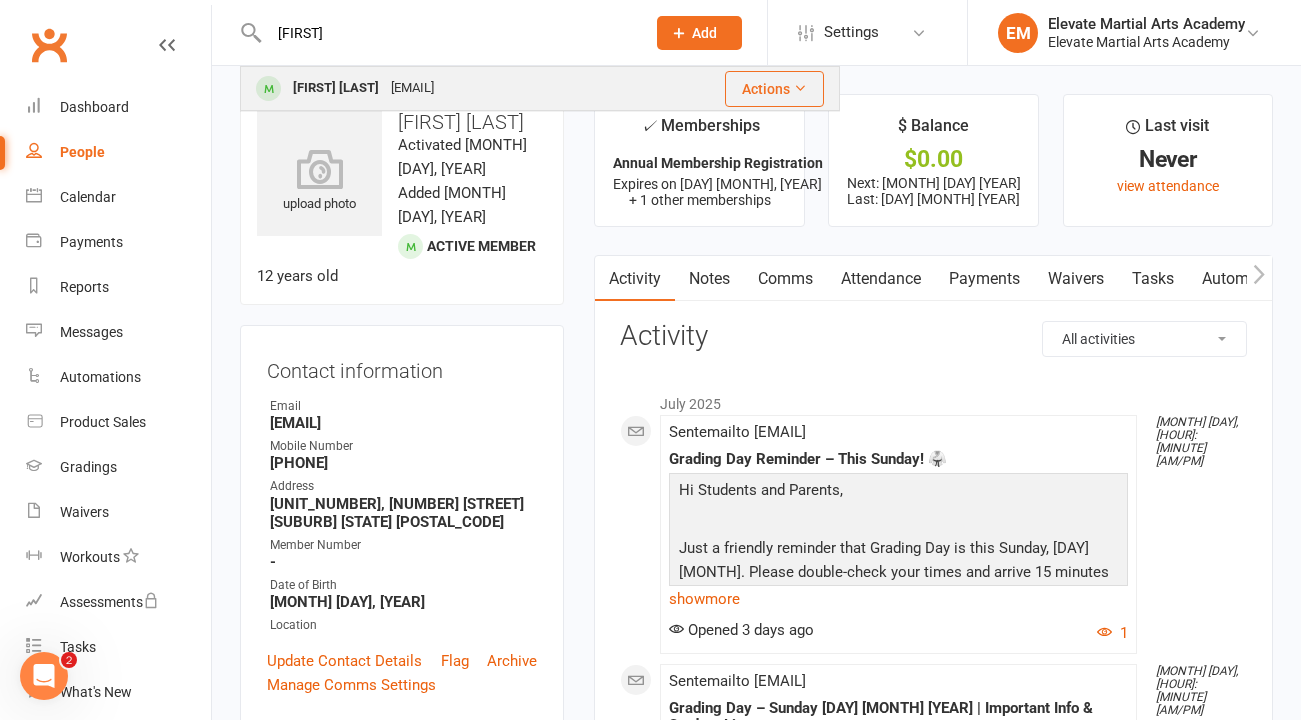 click on "[FIRST] [LAST]" at bounding box center (336, 88) 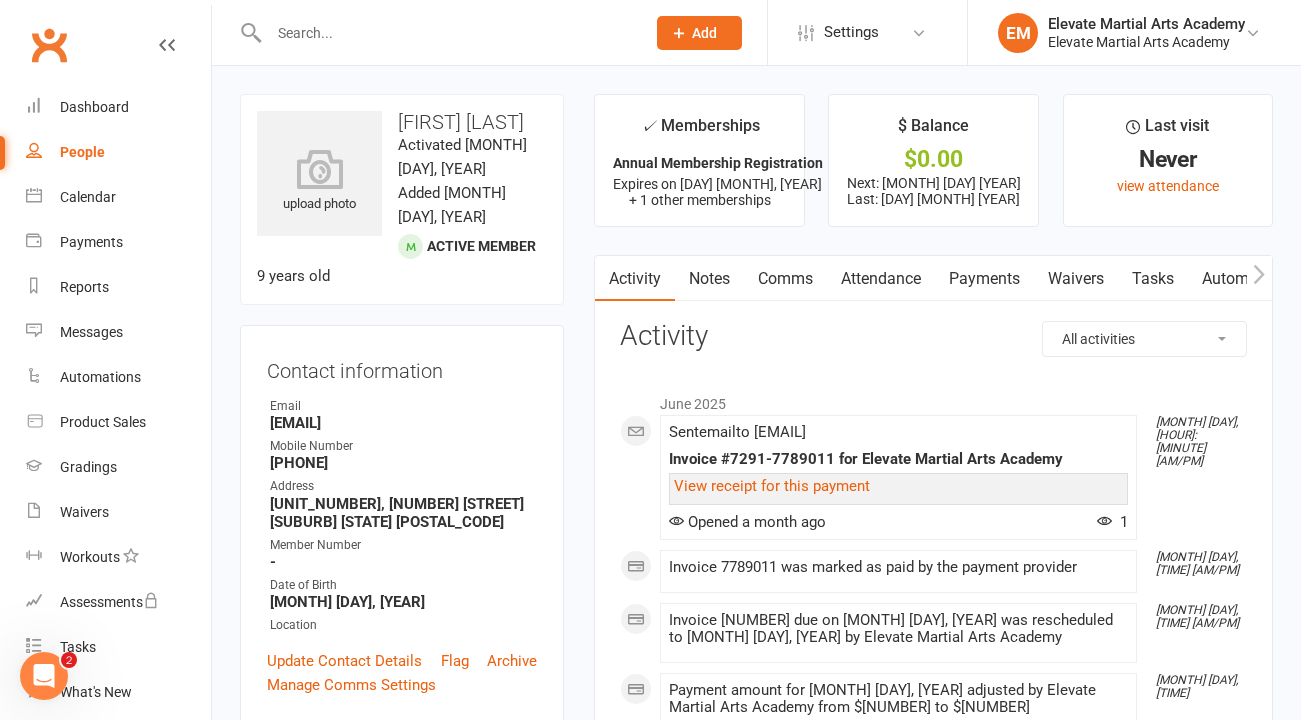 click at bounding box center [447, 33] 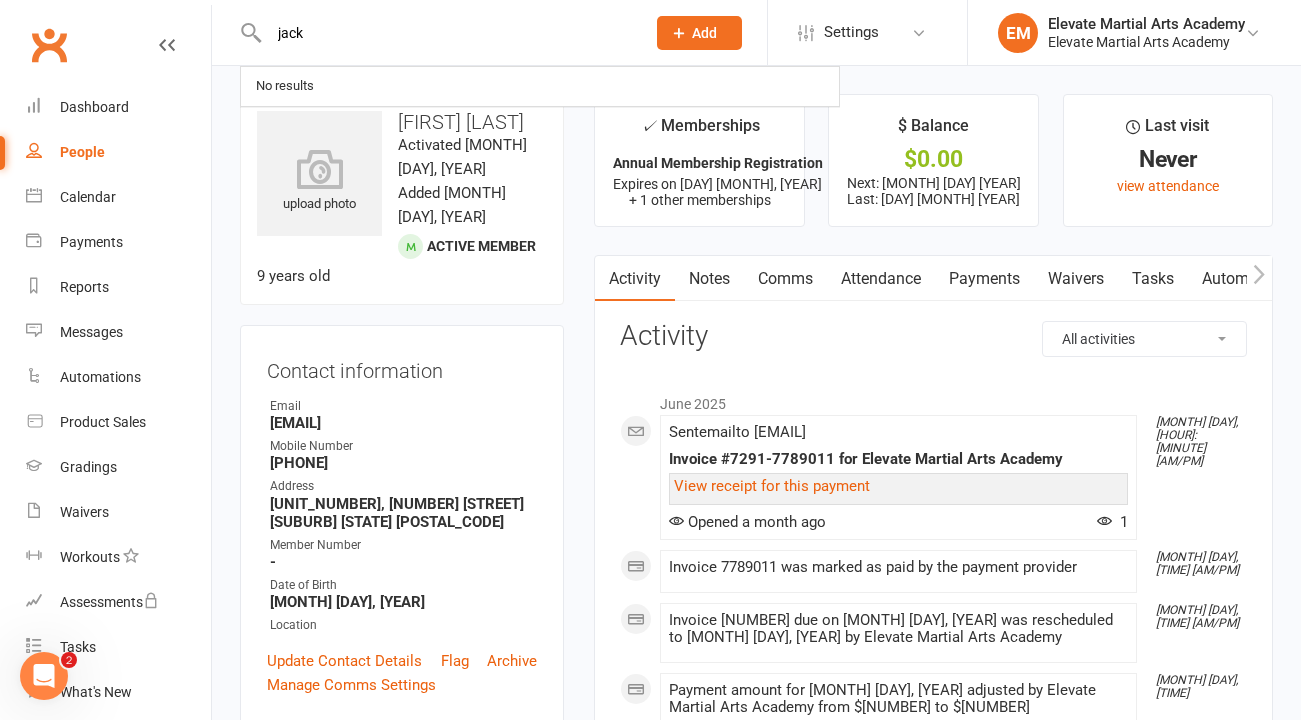 type on "jack" 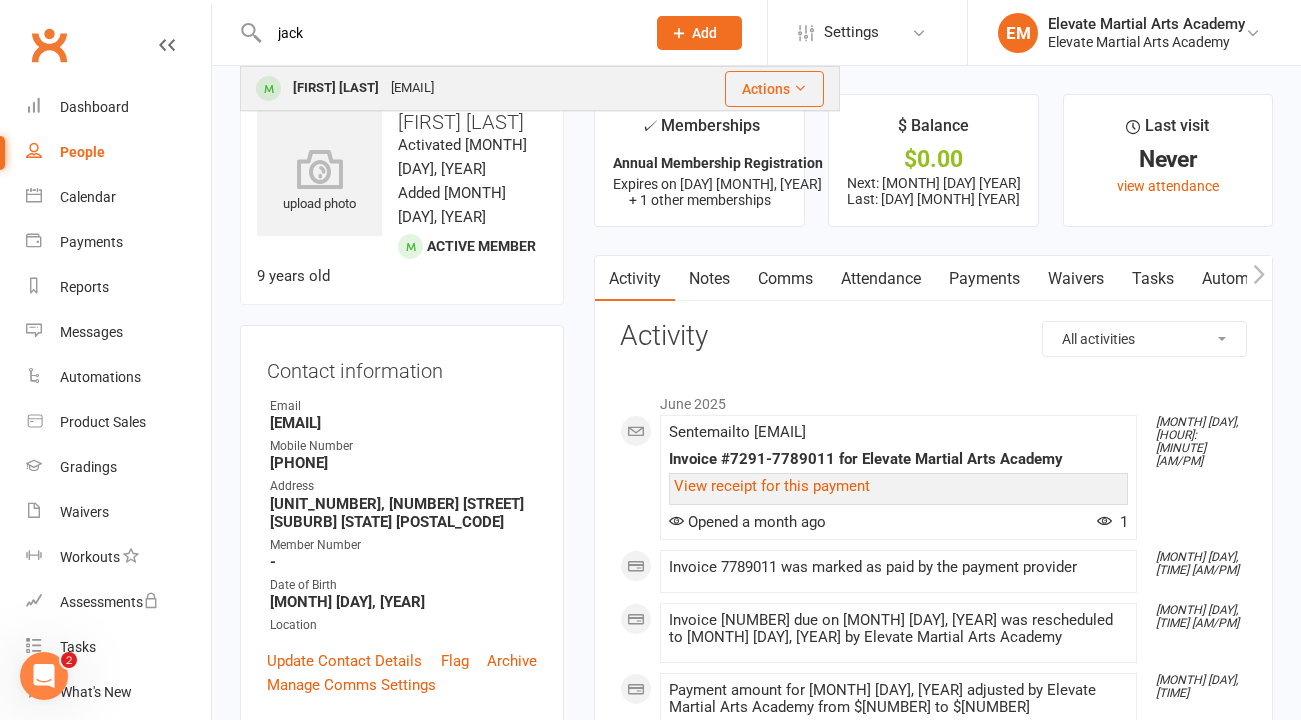click on "[FIRST] [LAST]" at bounding box center (336, 88) 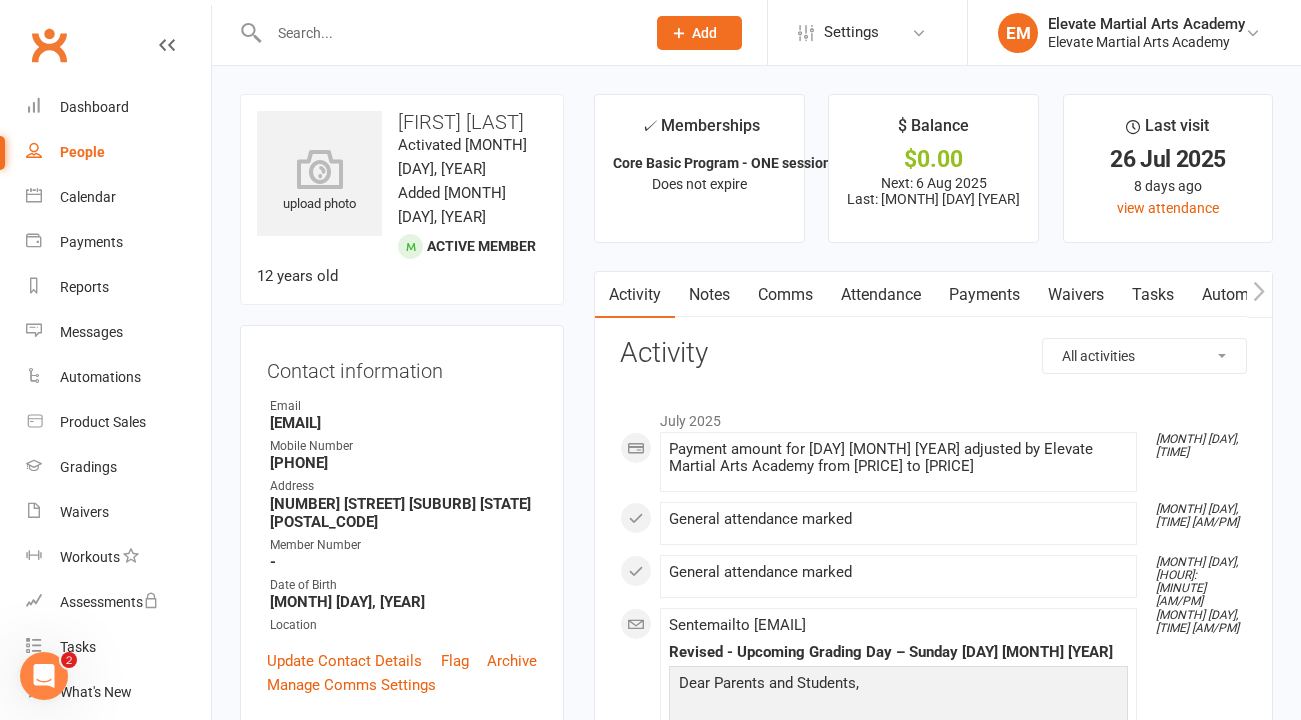 click at bounding box center [447, 33] 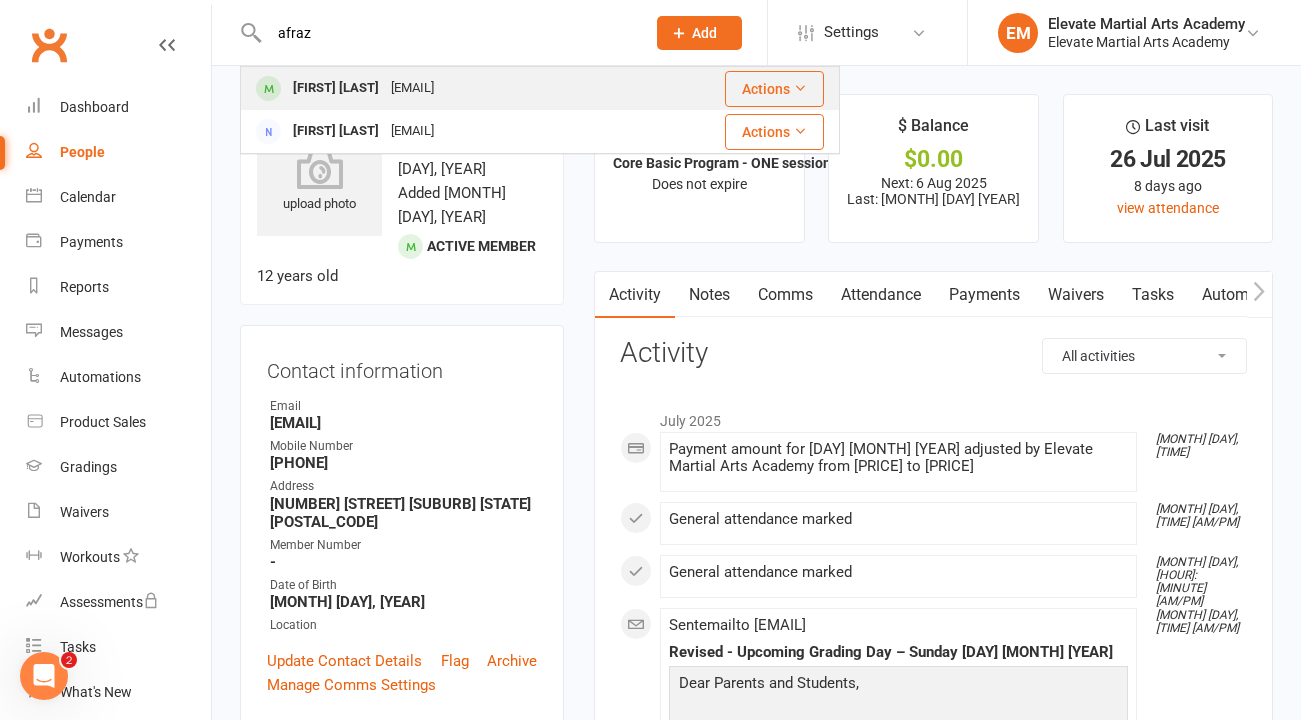 type on "afraz" 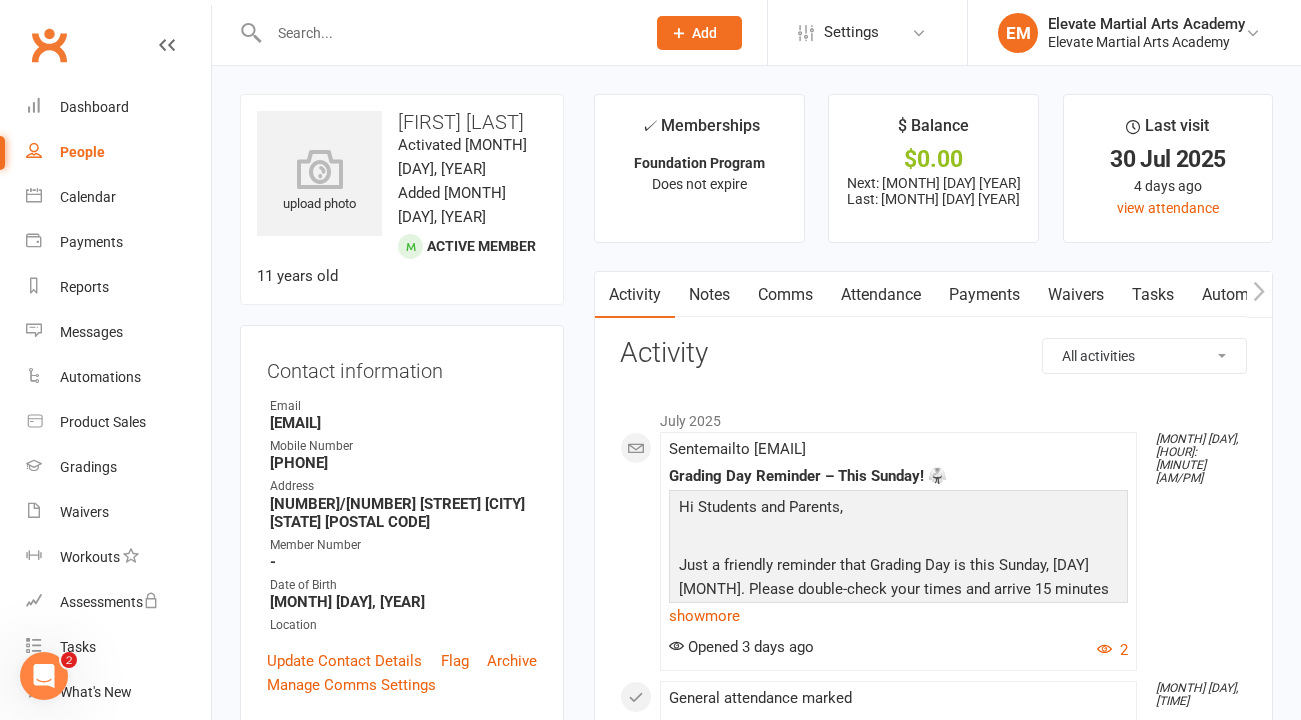 click at bounding box center (447, 33) 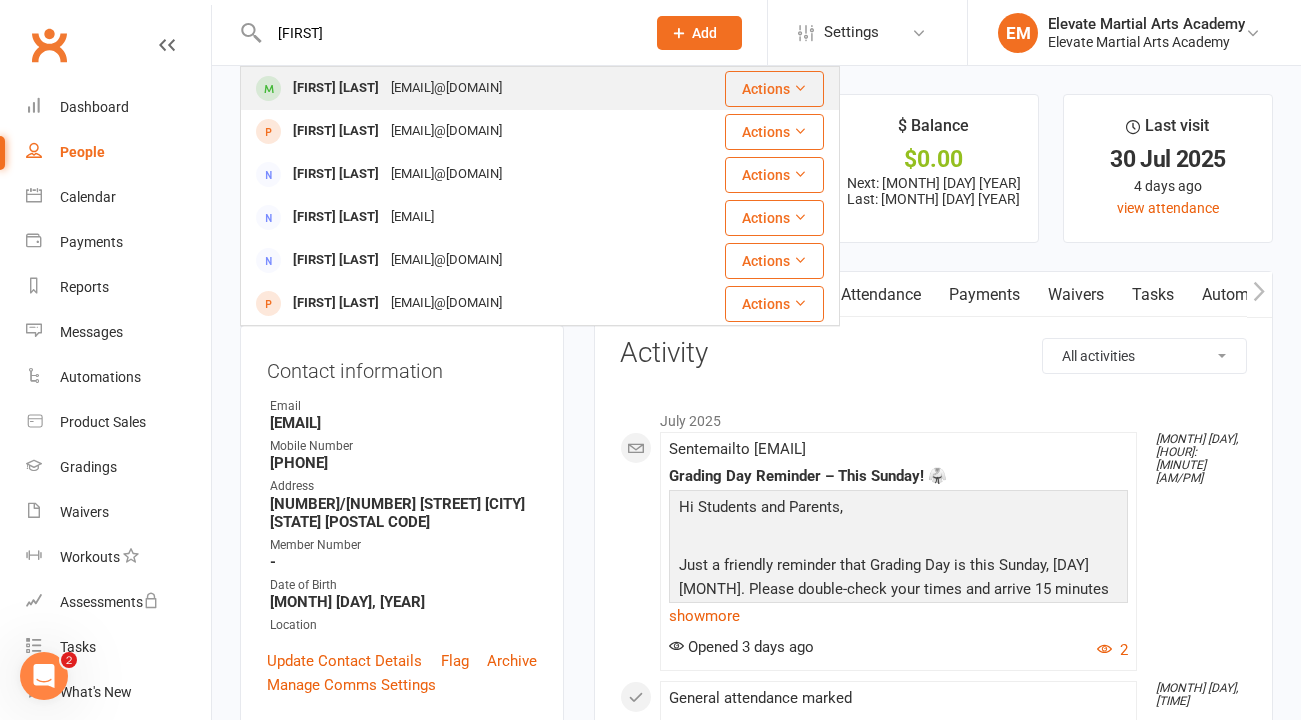 type on "[FIRST]" 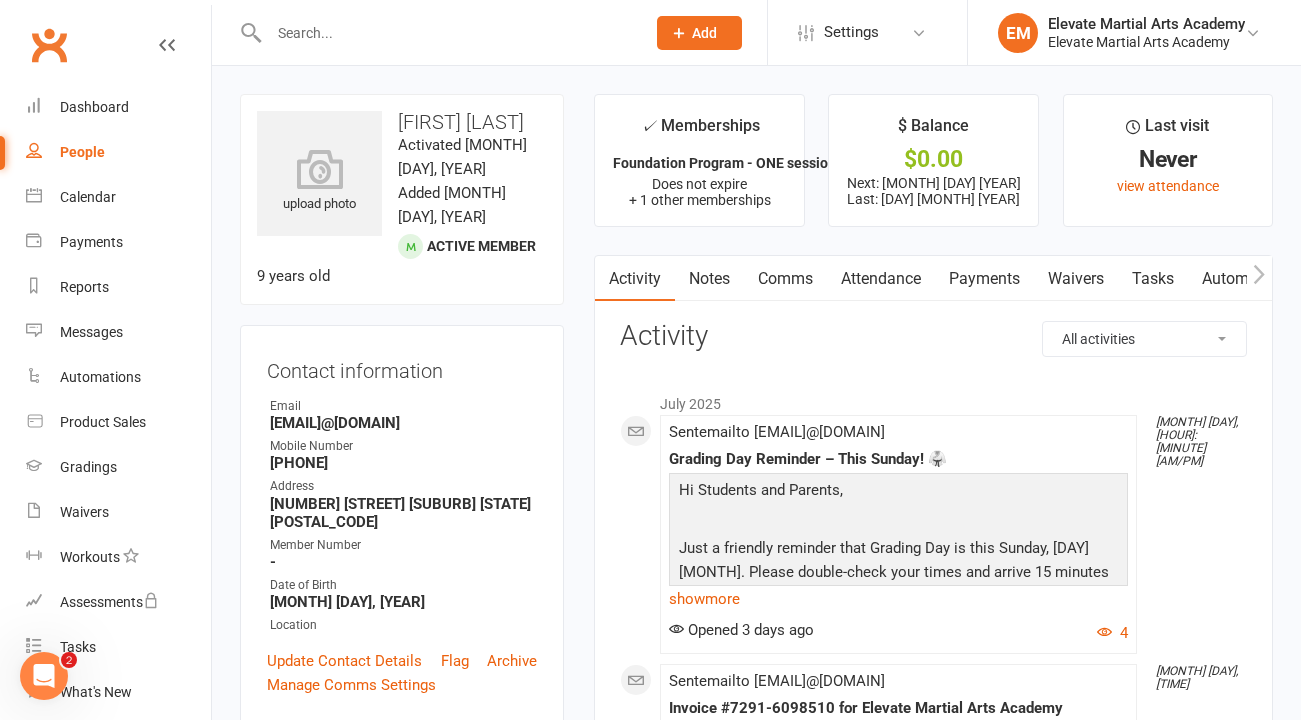 click at bounding box center (447, 33) 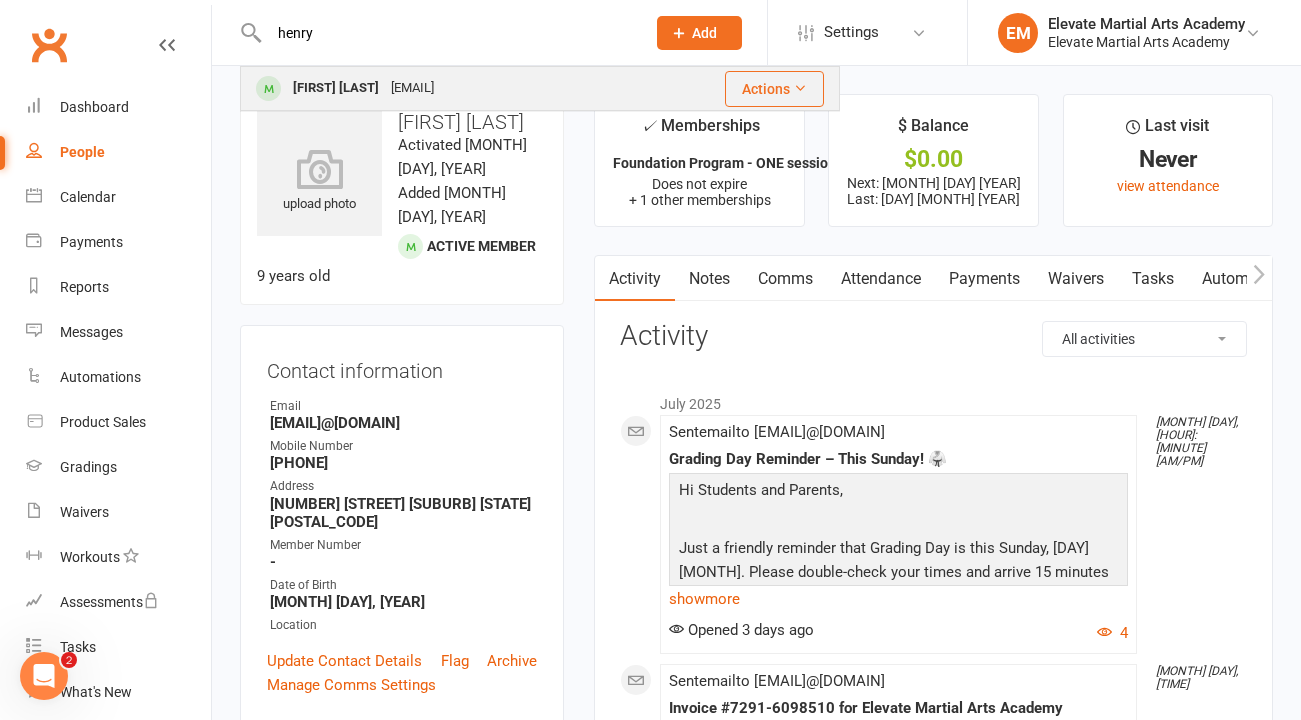 type on "henry" 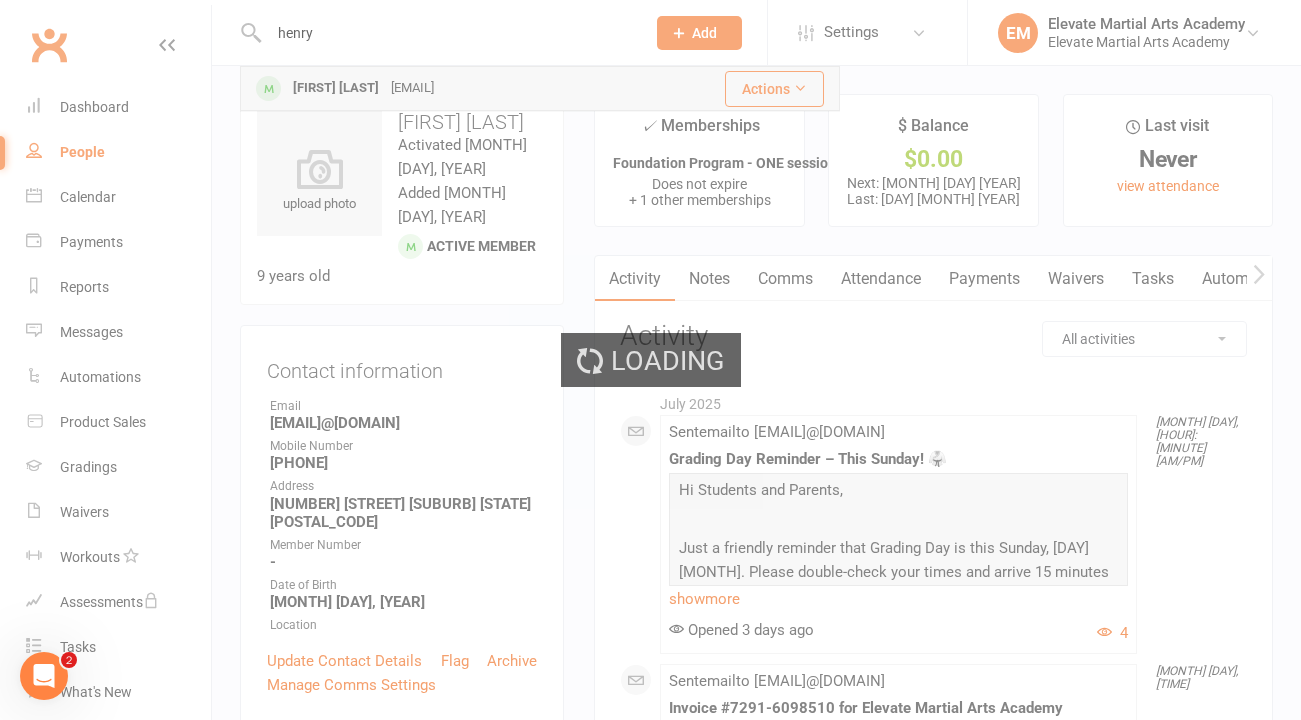 type 